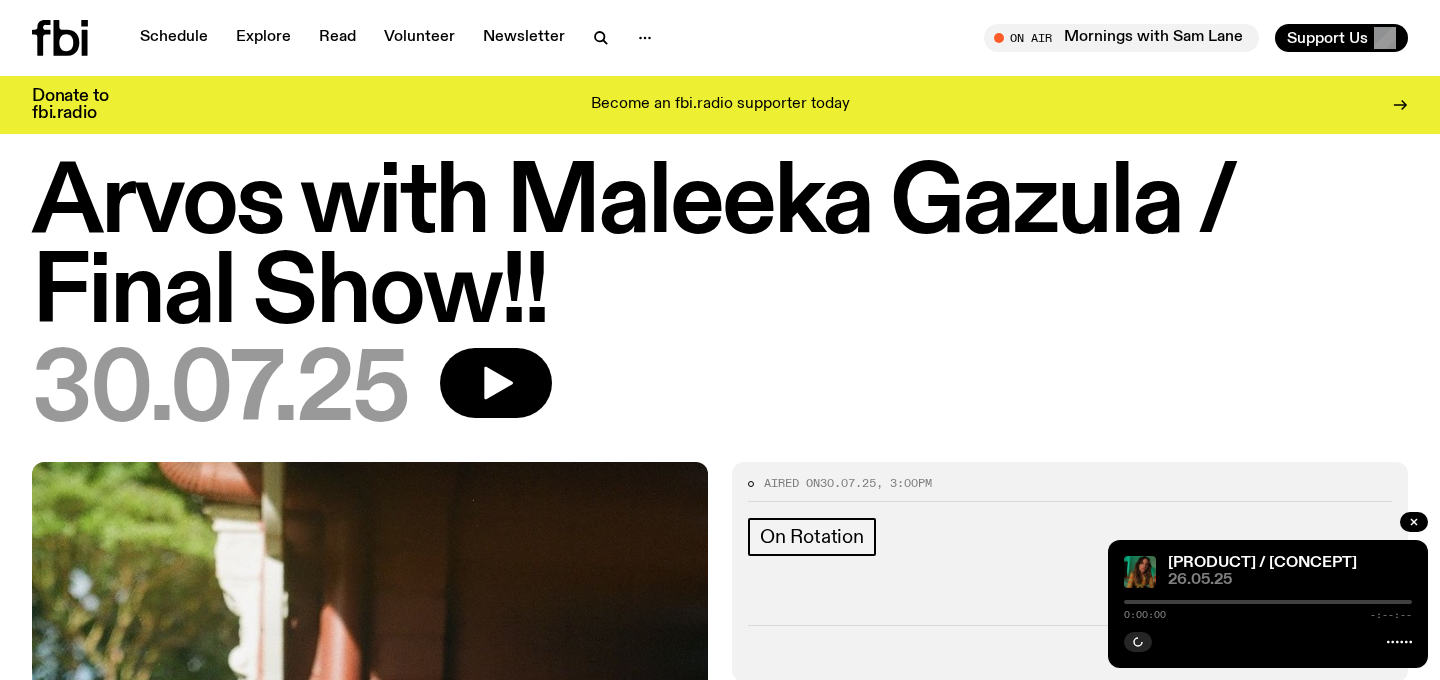 scroll, scrollTop: 0, scrollLeft: 0, axis: both 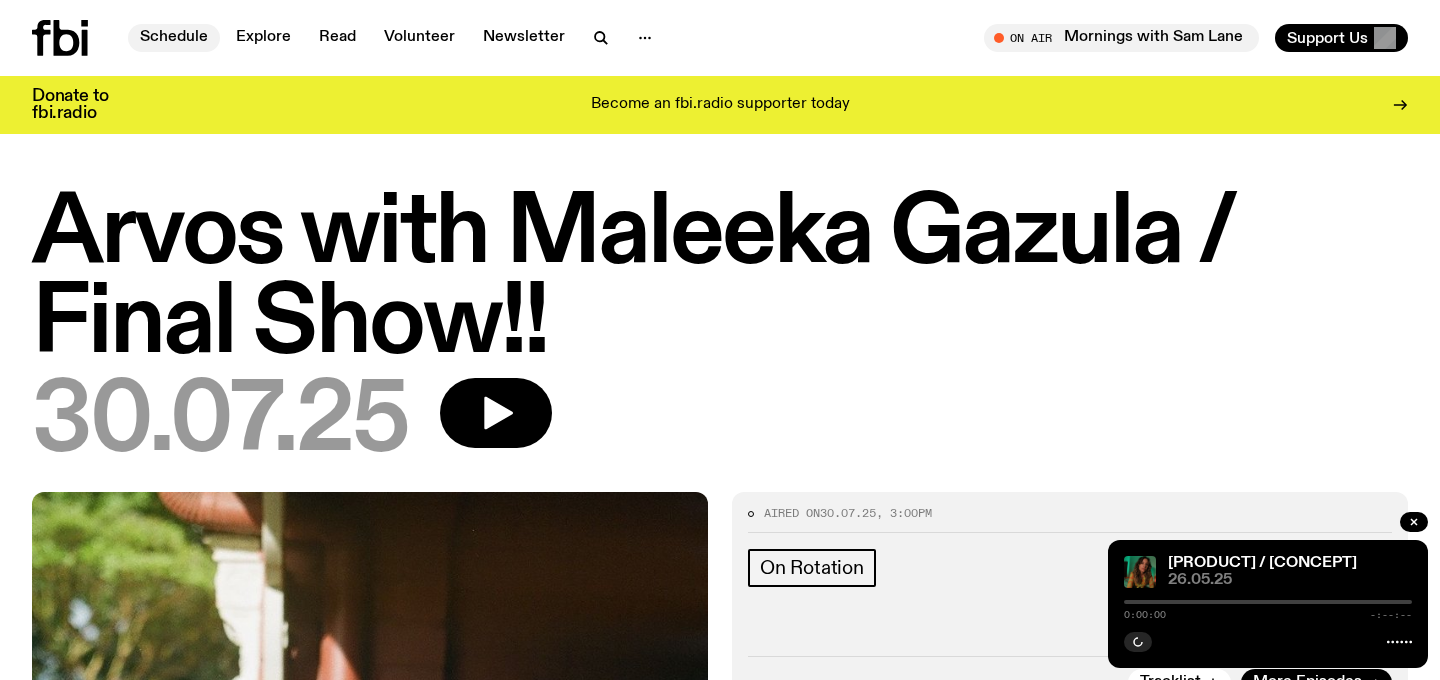 click on "Schedule" at bounding box center (174, 38) 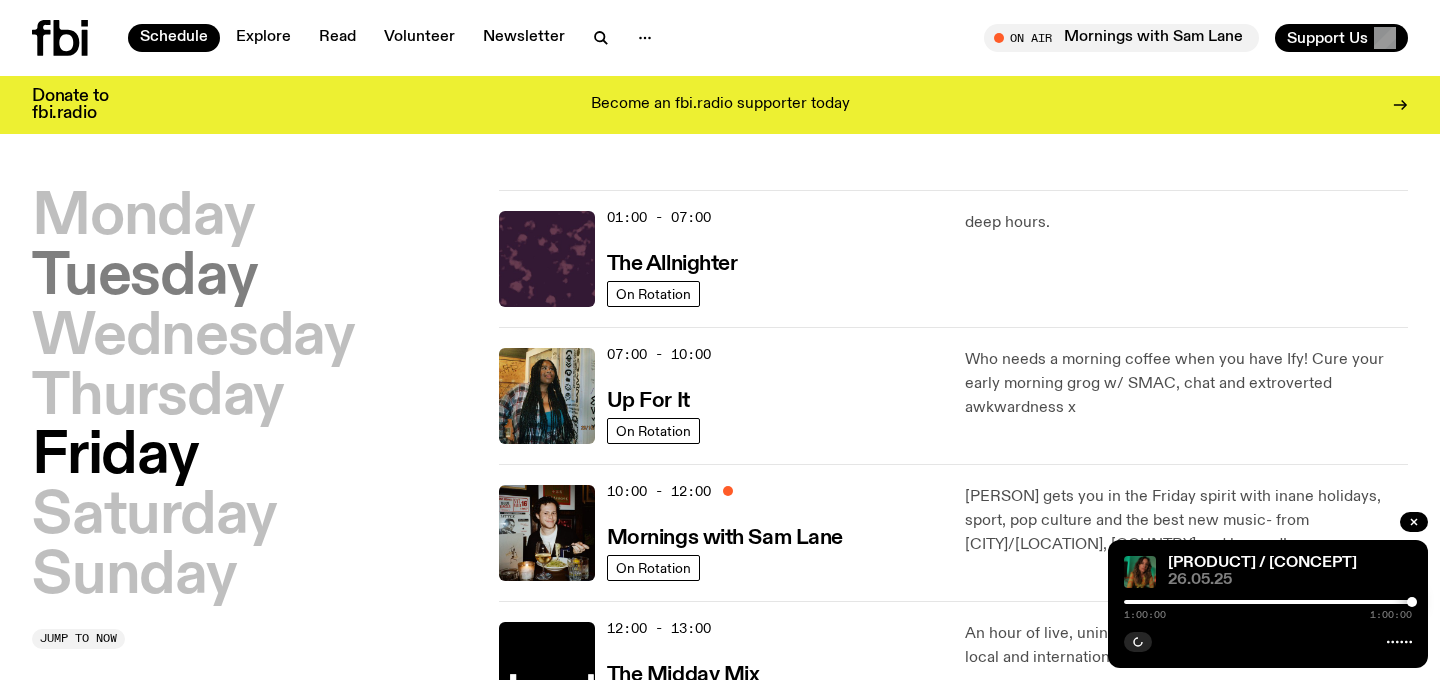 click on "Tuesday" at bounding box center [144, 278] 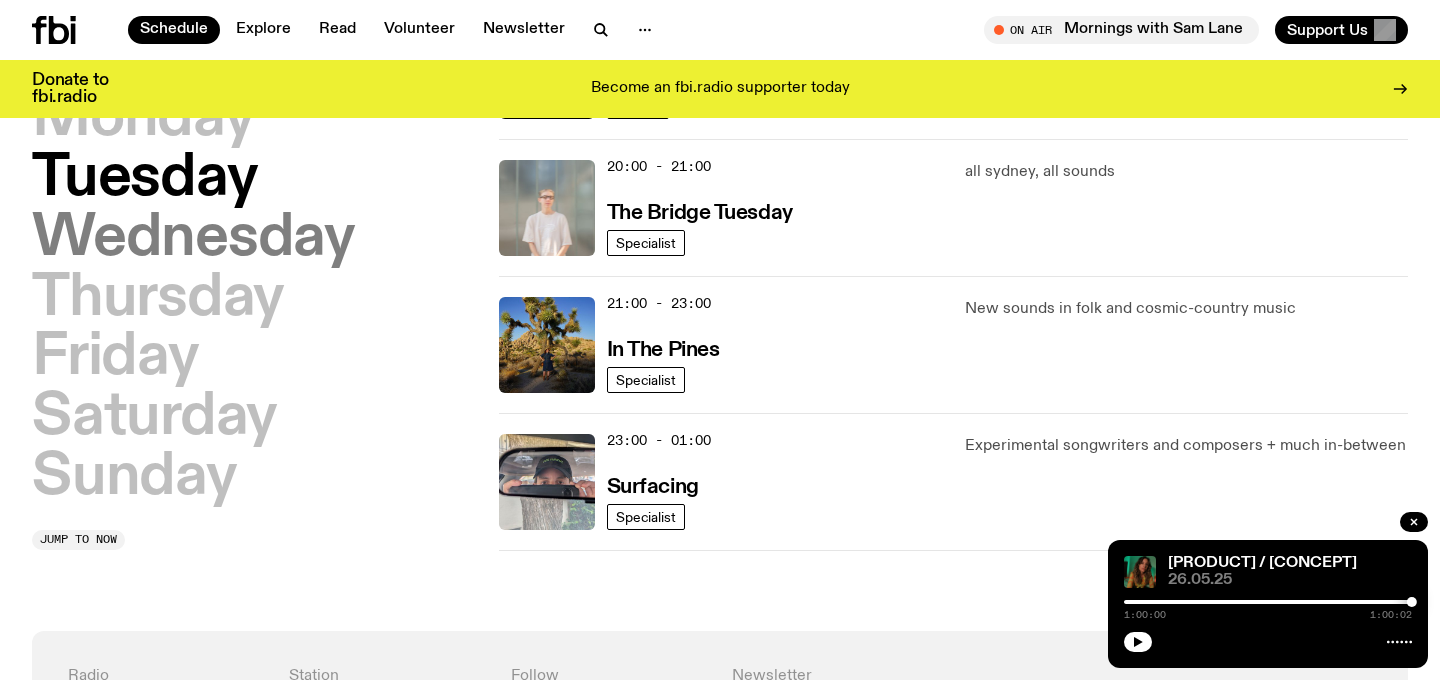 click on "Wednesday" at bounding box center [193, 239] 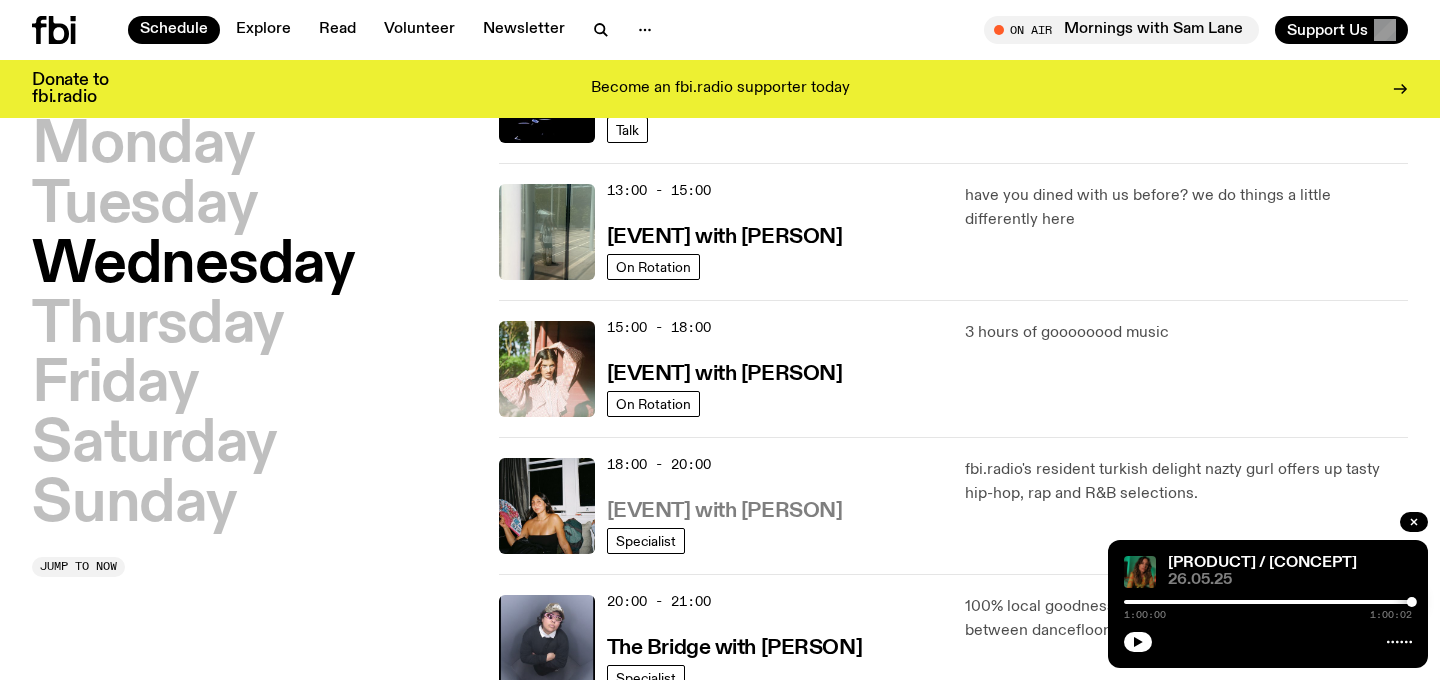 scroll, scrollTop: 566, scrollLeft: 0, axis: vertical 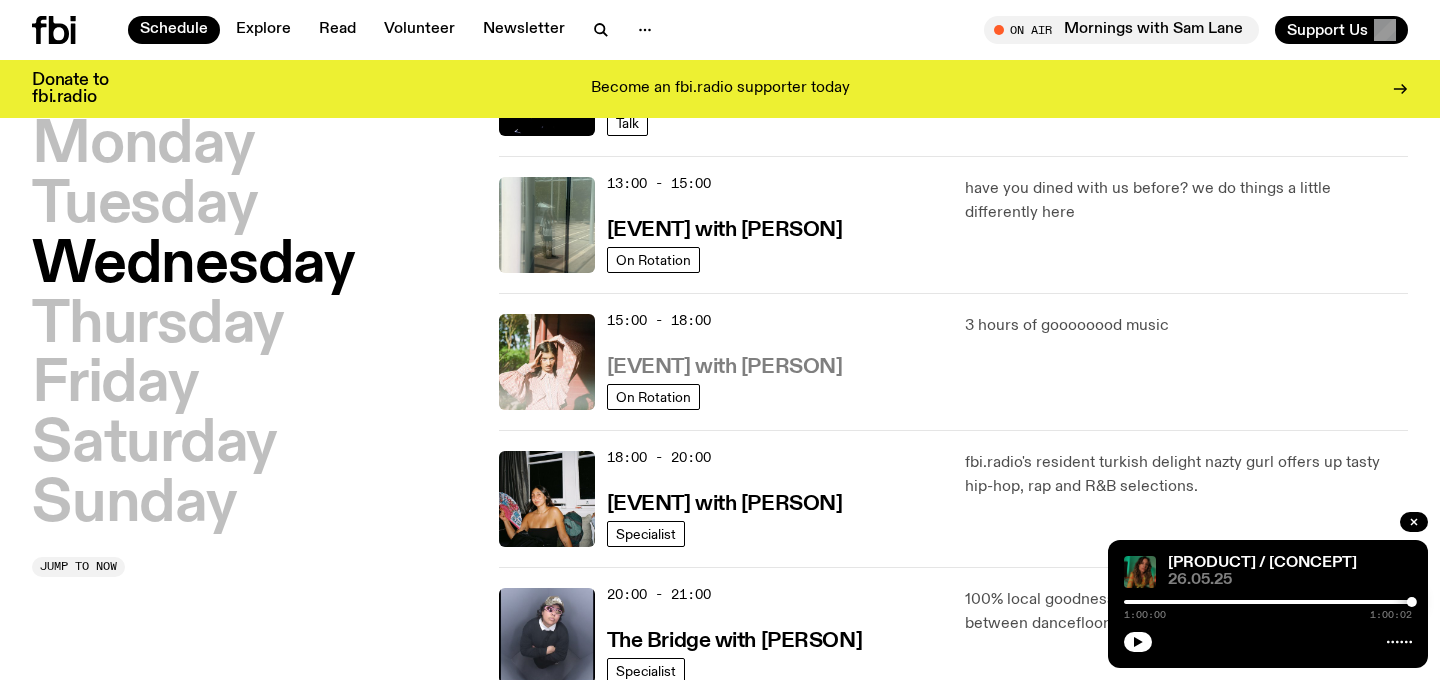 click on "Arvos with Maleeka Gazula" at bounding box center (725, 367) 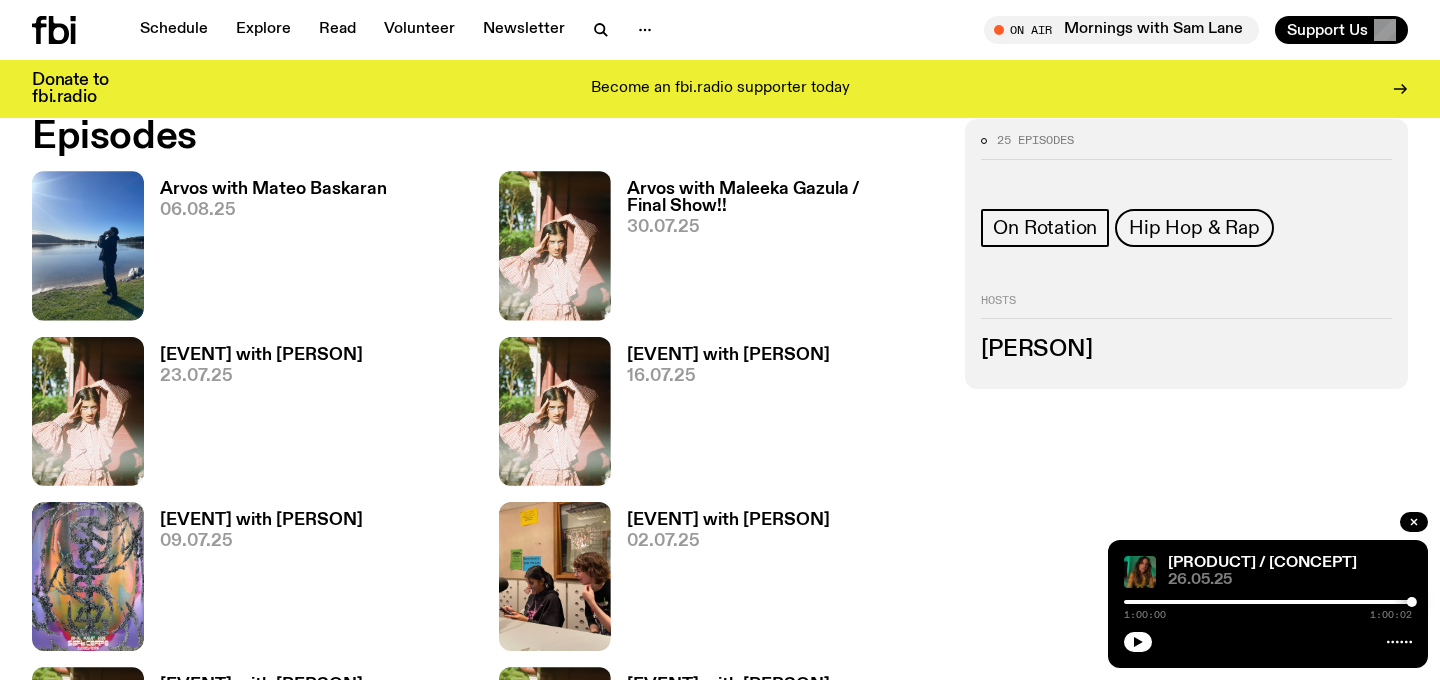 scroll, scrollTop: 967, scrollLeft: 0, axis: vertical 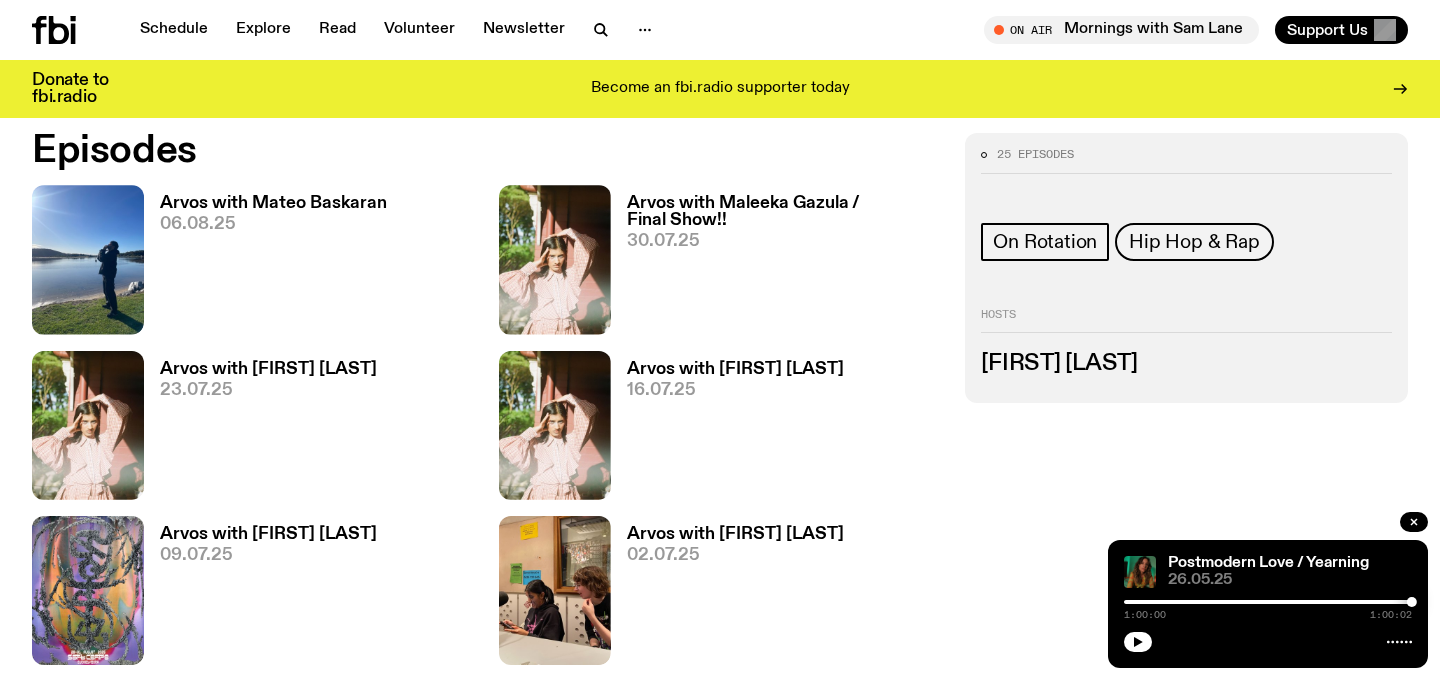 click on "Arvos with Mateo Baskaran" at bounding box center [273, 203] 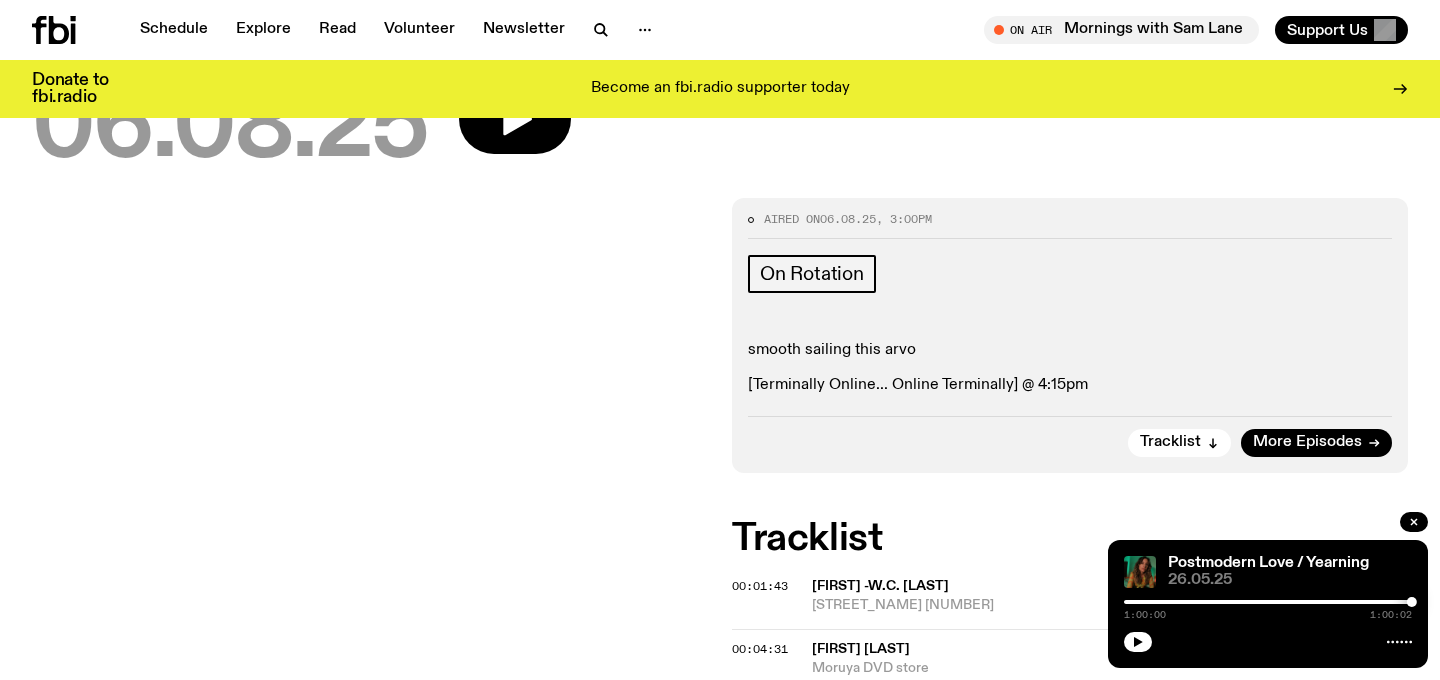 scroll, scrollTop: 190, scrollLeft: 0, axis: vertical 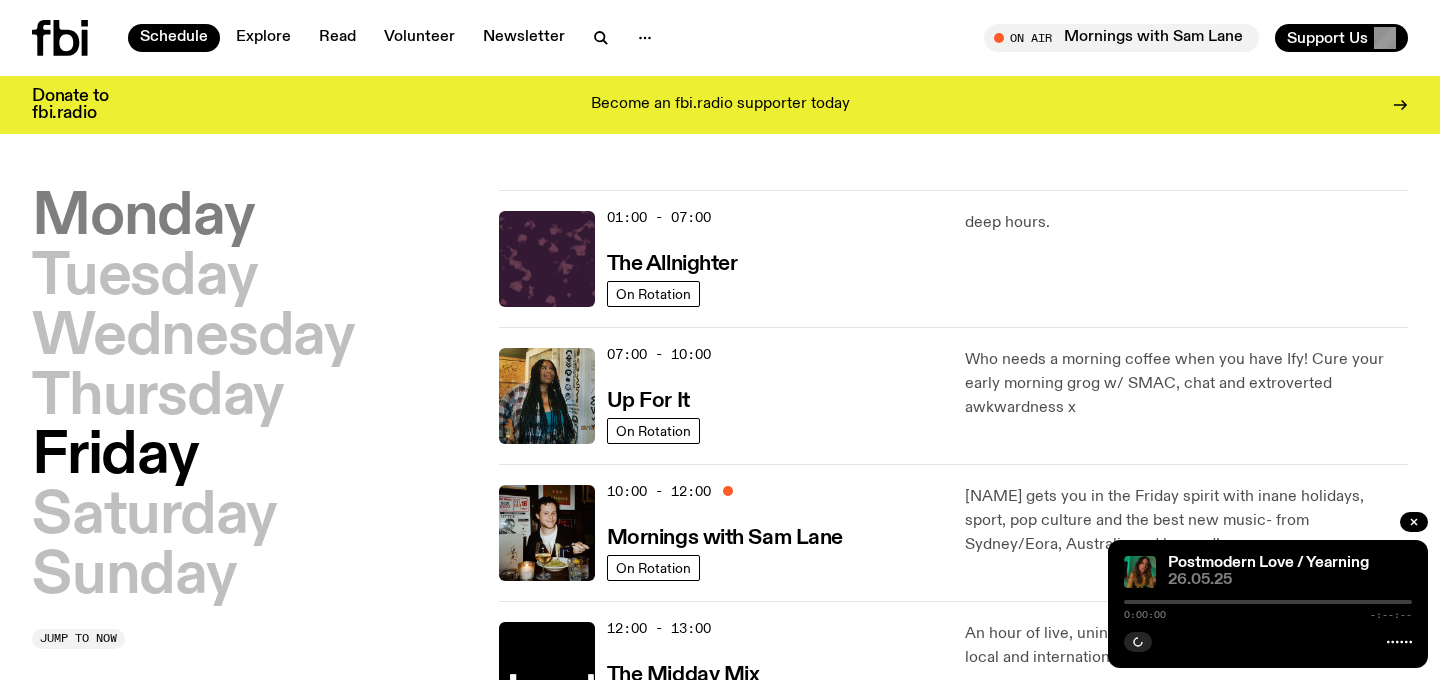 click on "Monday" at bounding box center (143, 218) 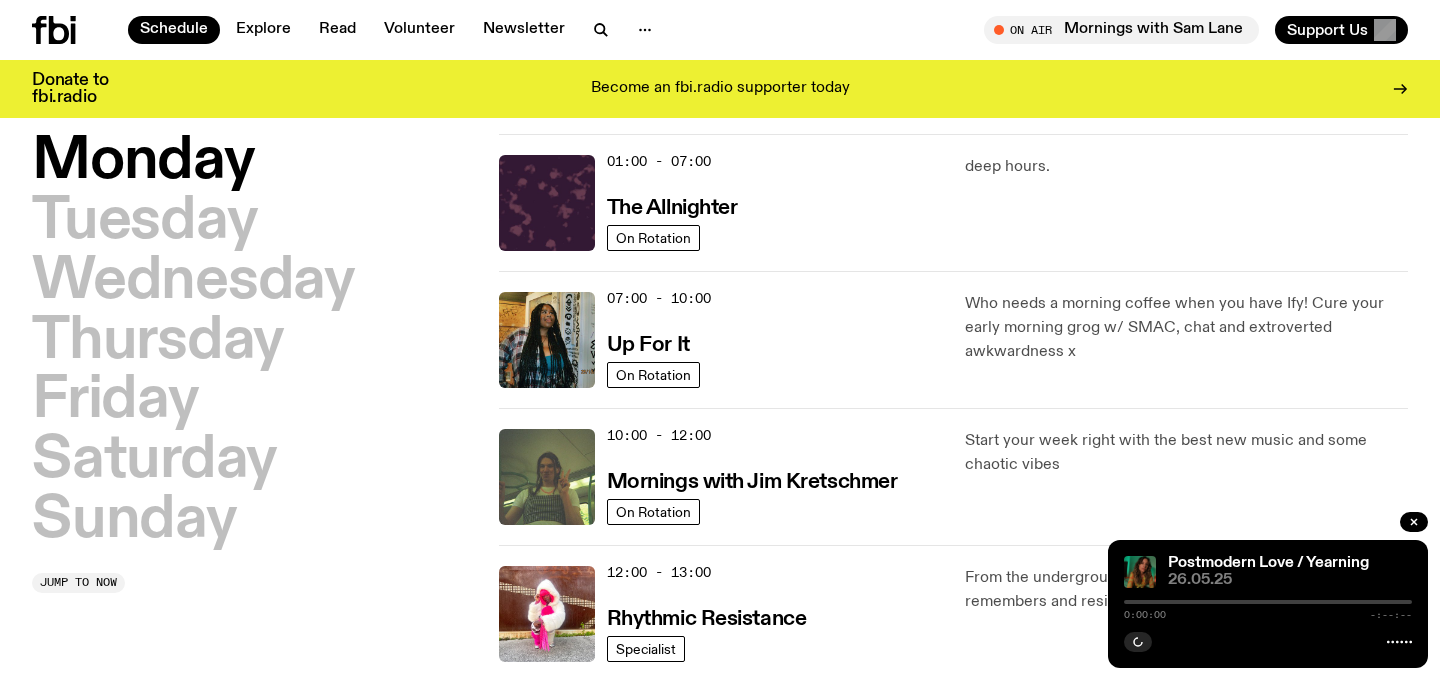 scroll, scrollTop: 56, scrollLeft: 0, axis: vertical 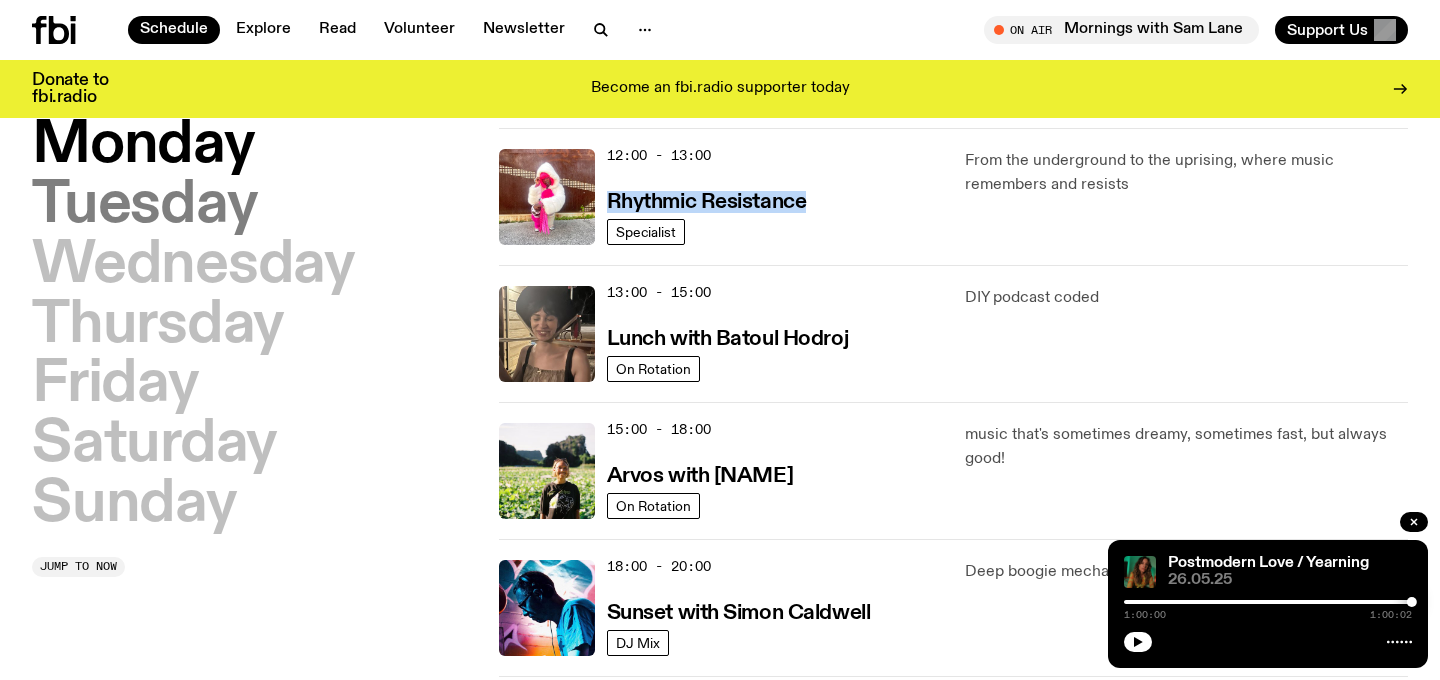click on "Tuesday" at bounding box center (144, 206) 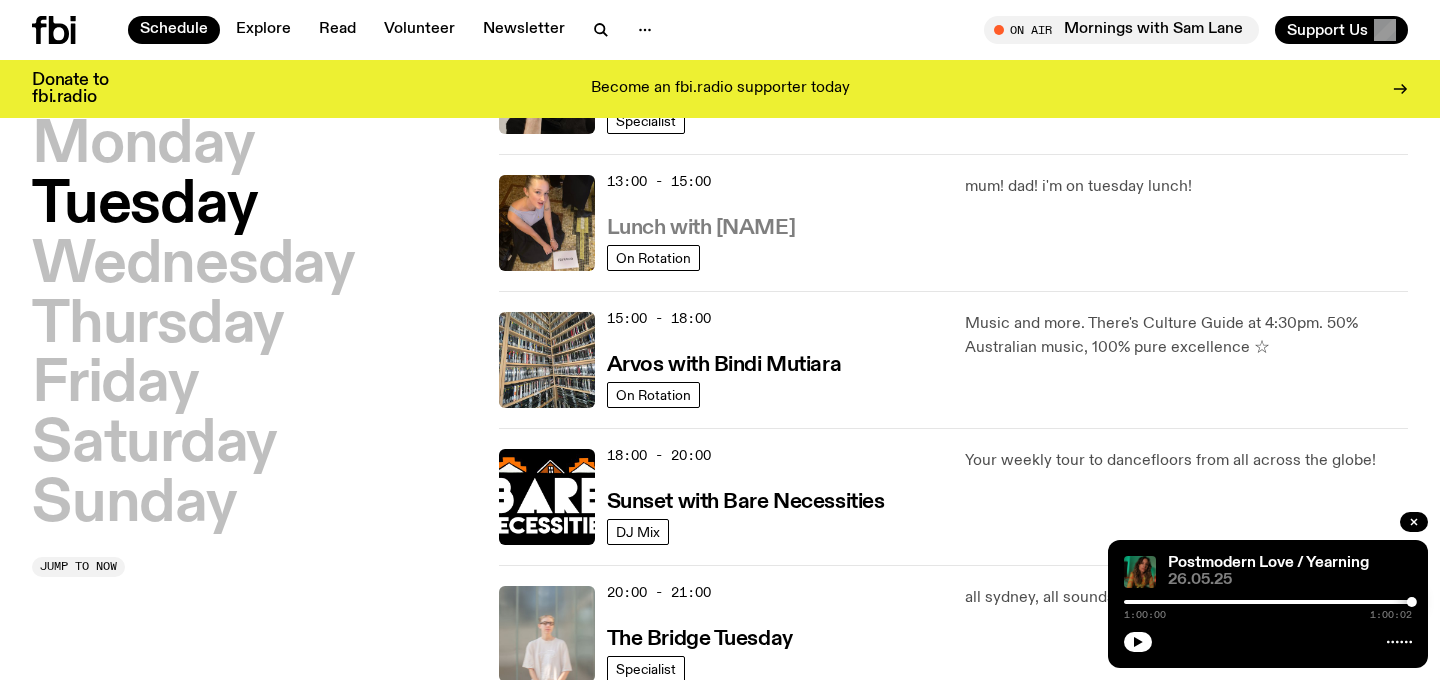 scroll, scrollTop: 649, scrollLeft: 0, axis: vertical 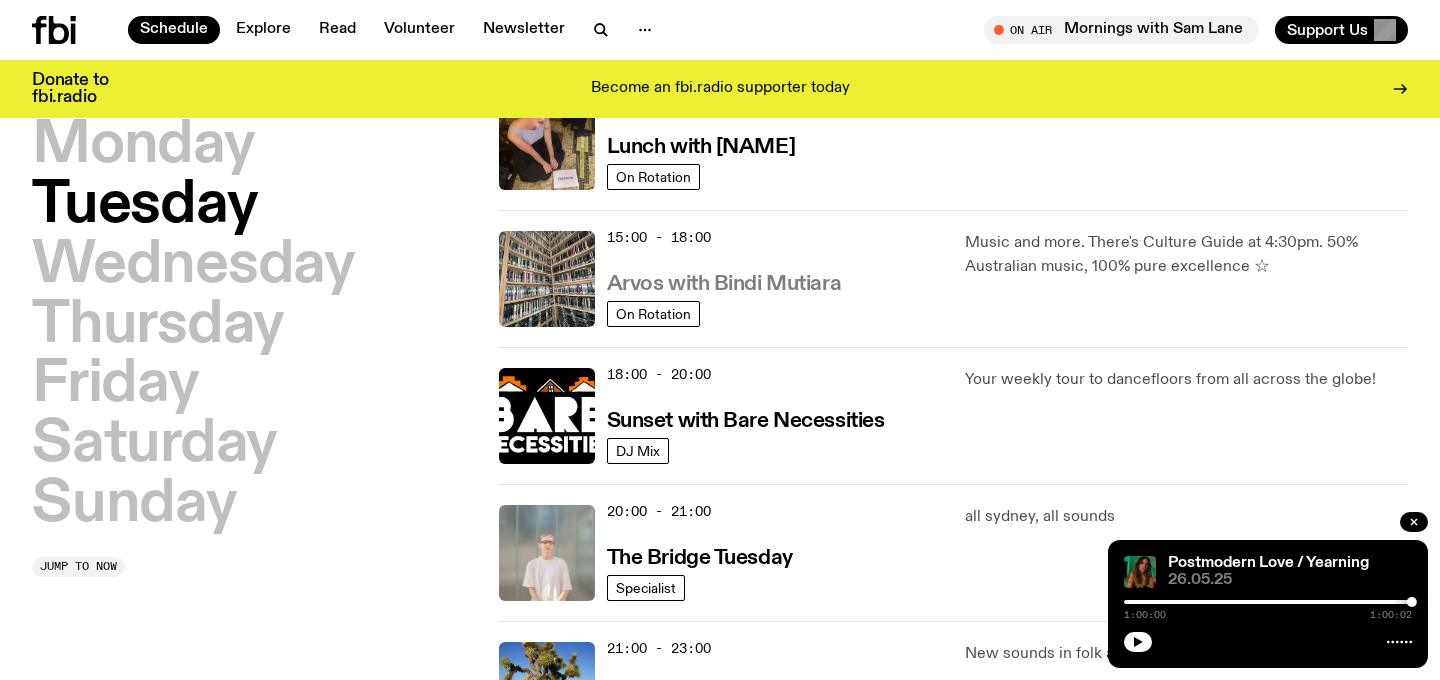 click on "Arvos with Bindi Mutiara" at bounding box center (724, 284) 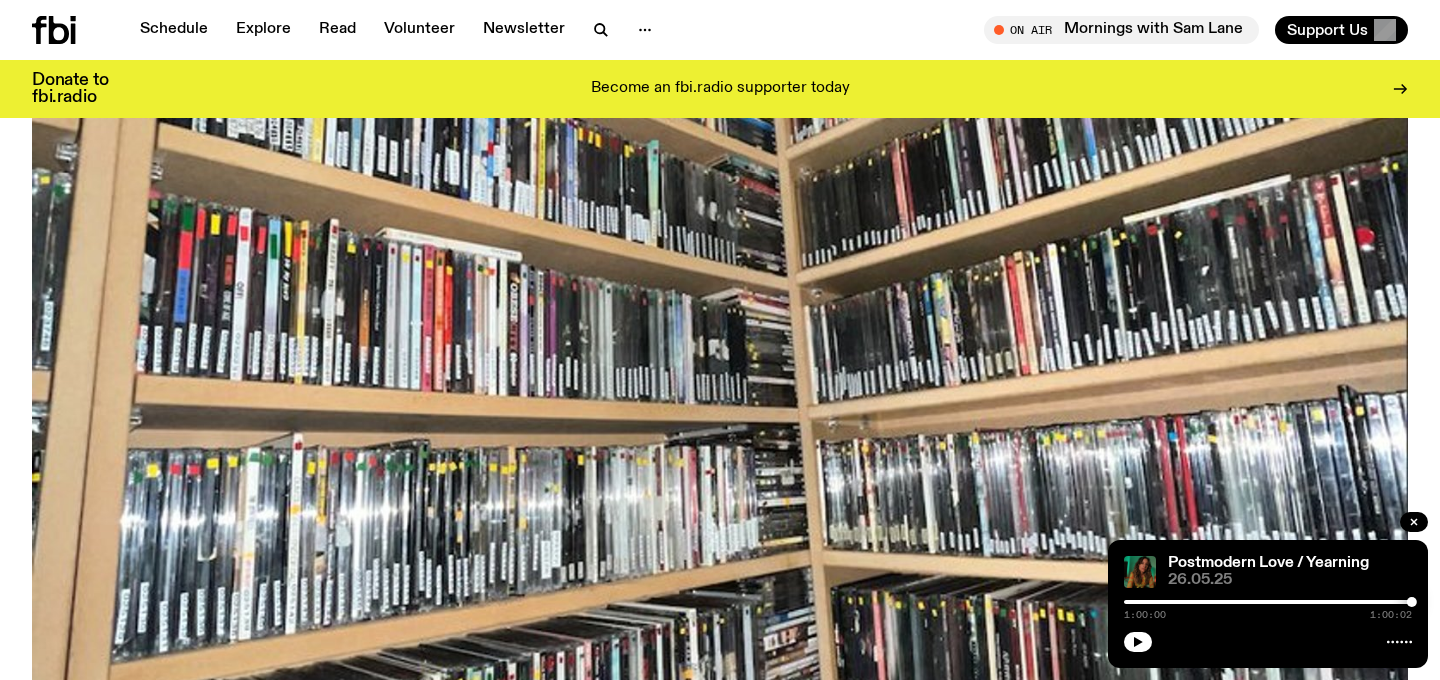 scroll, scrollTop: 0, scrollLeft: 0, axis: both 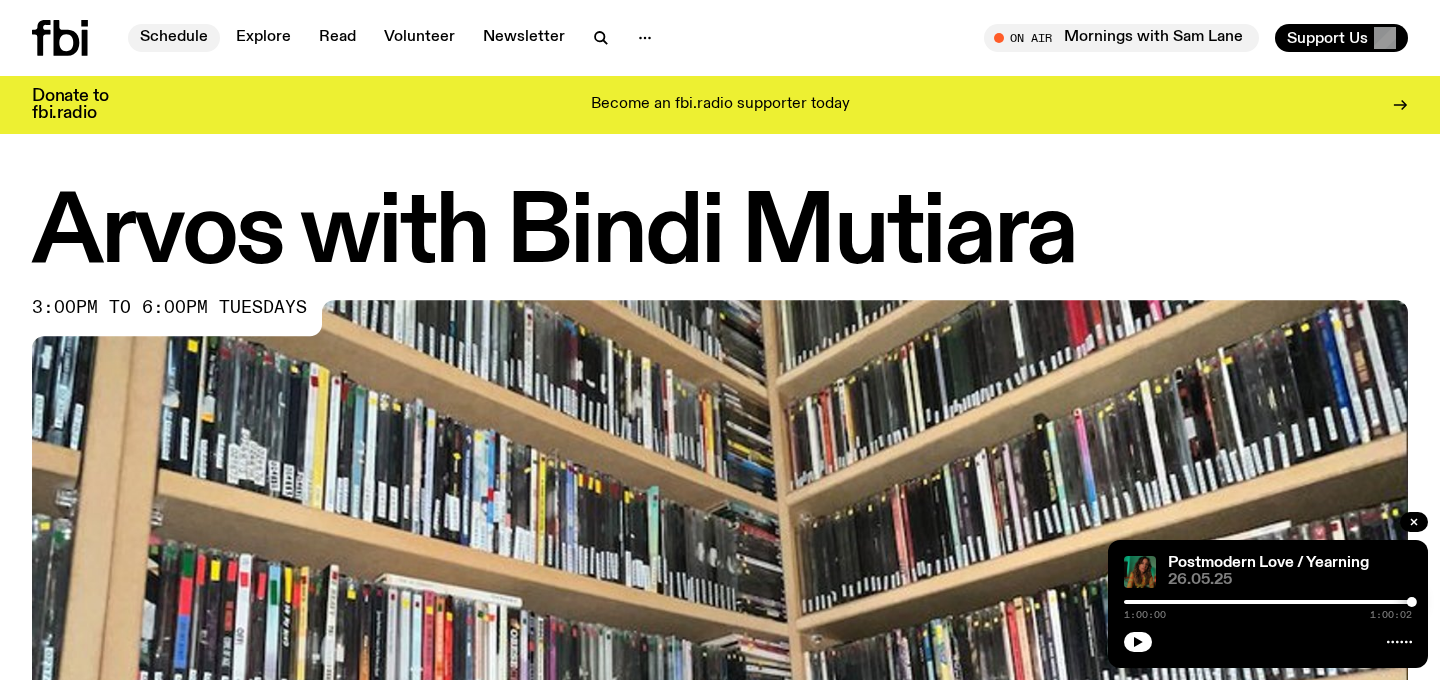click on "Schedule" at bounding box center [174, 38] 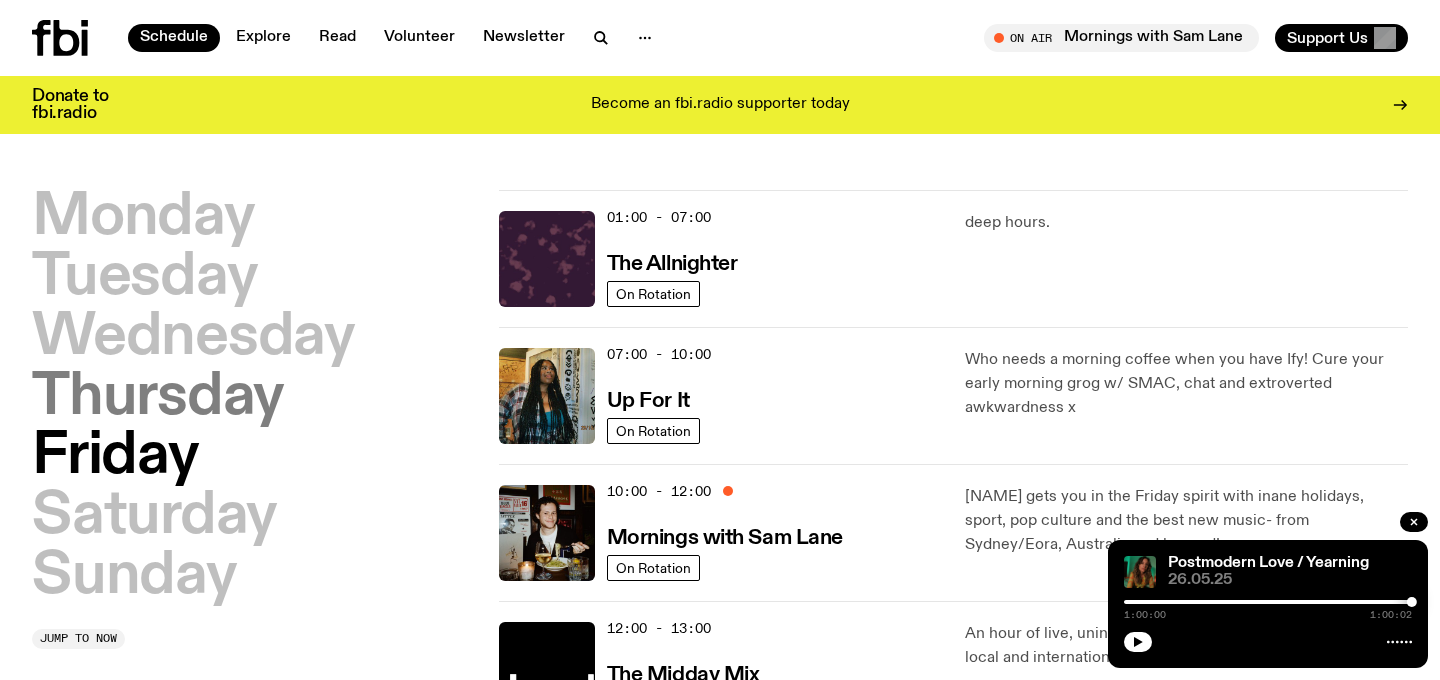 click on "Thursday" at bounding box center (158, 398) 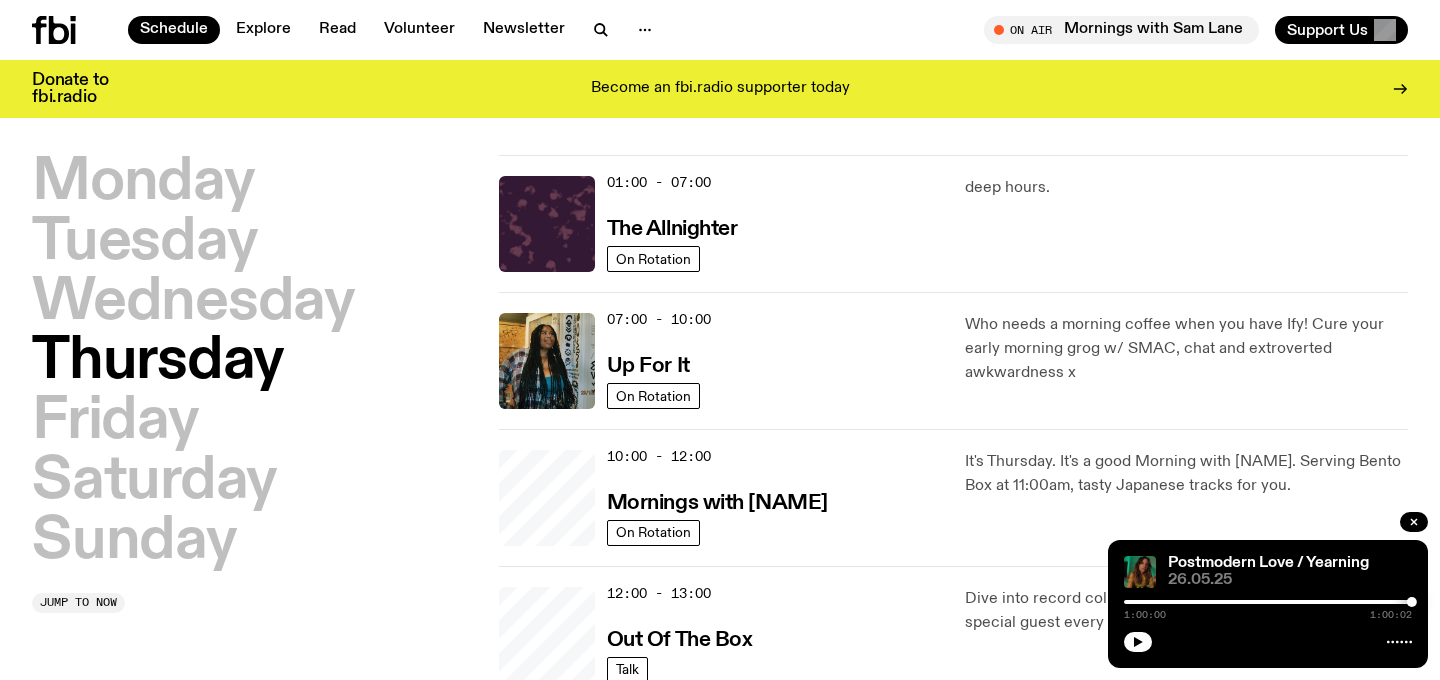 scroll, scrollTop: 56, scrollLeft: 0, axis: vertical 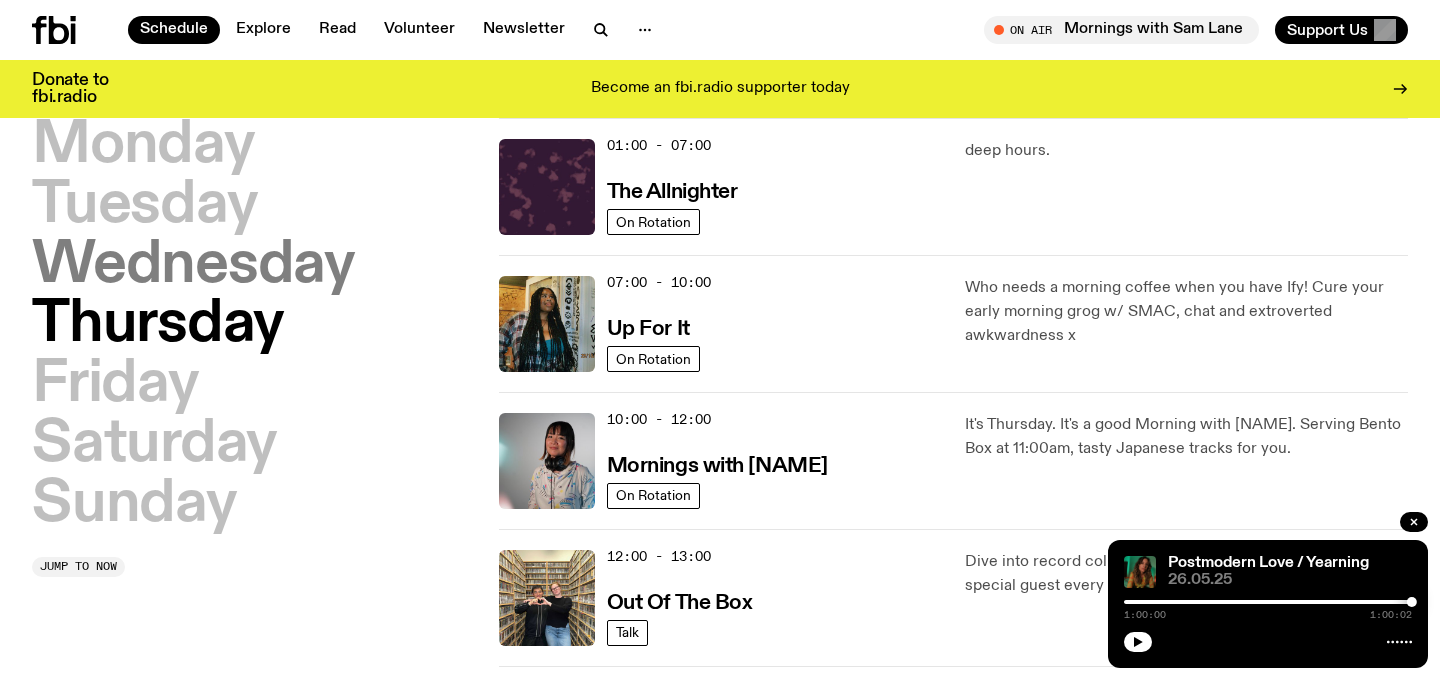 click on "Wednesday" at bounding box center [193, 266] 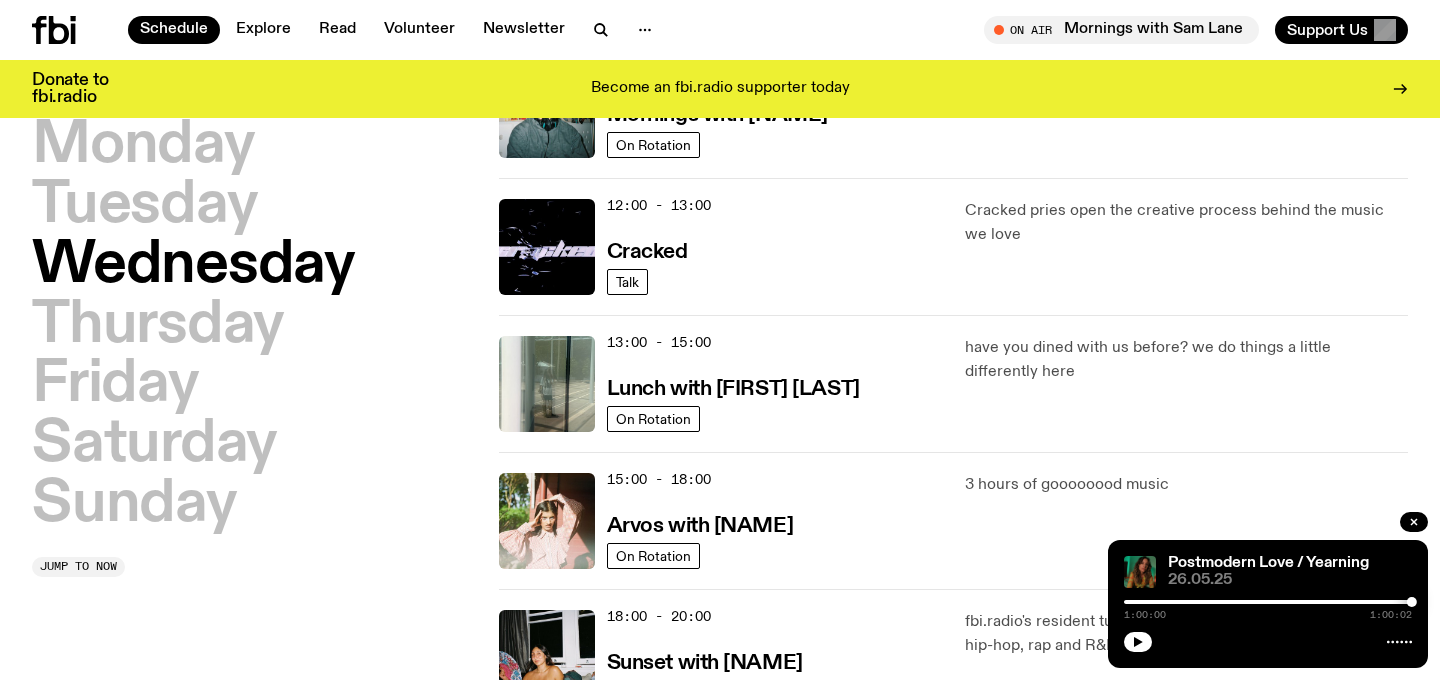 scroll, scrollTop: 433, scrollLeft: 0, axis: vertical 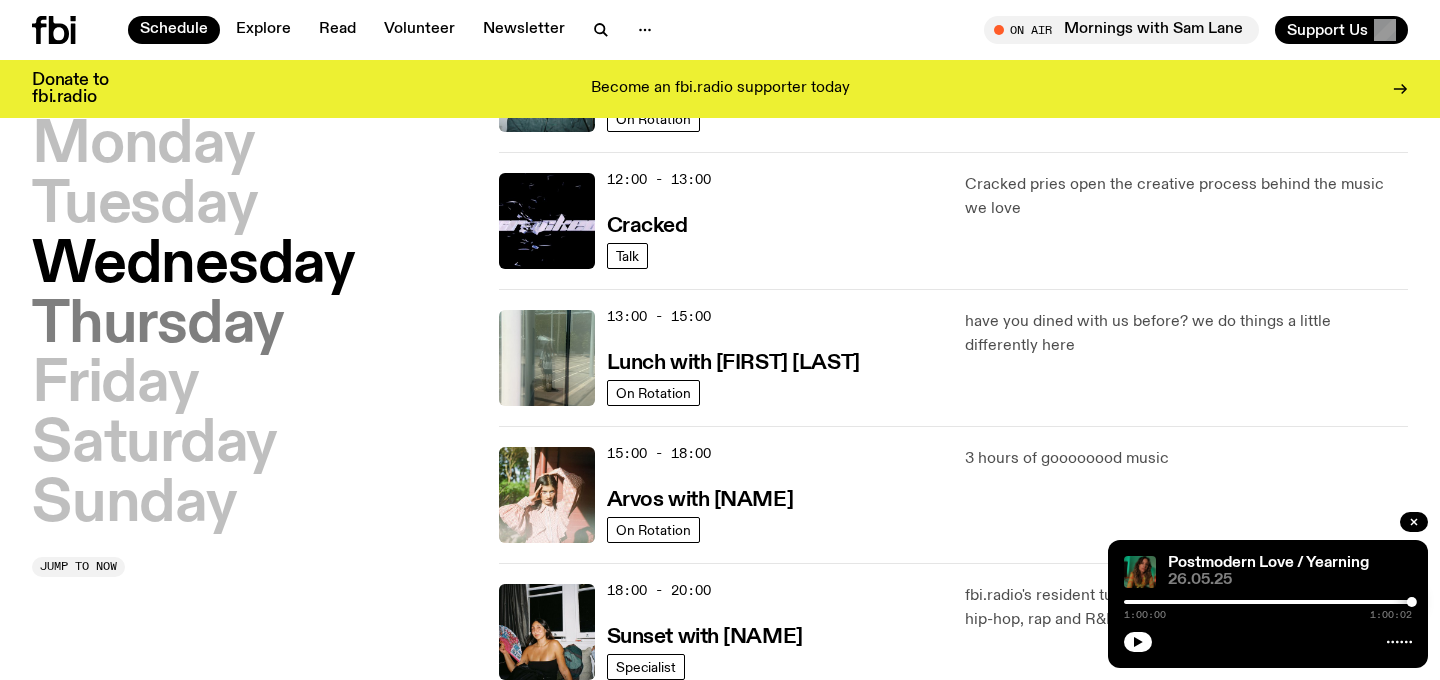 click on "Thursday" at bounding box center (158, 326) 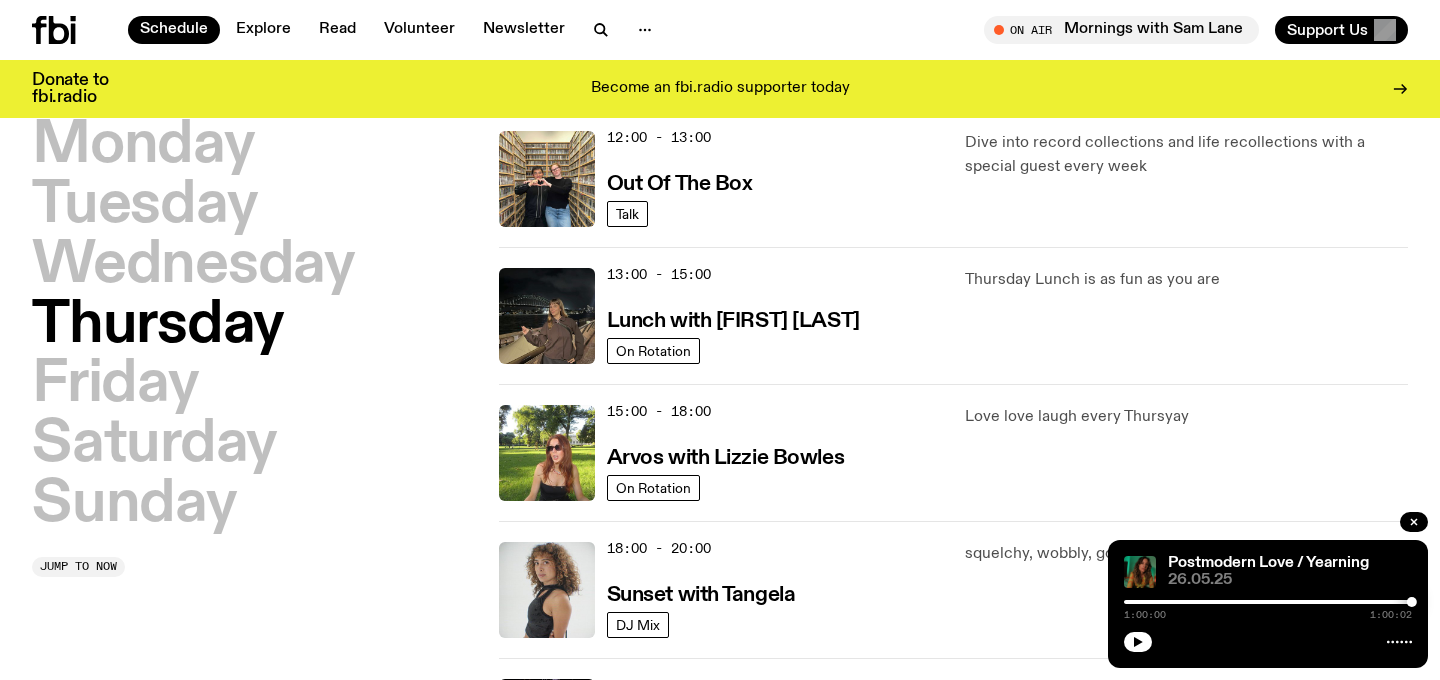 scroll, scrollTop: 499, scrollLeft: 0, axis: vertical 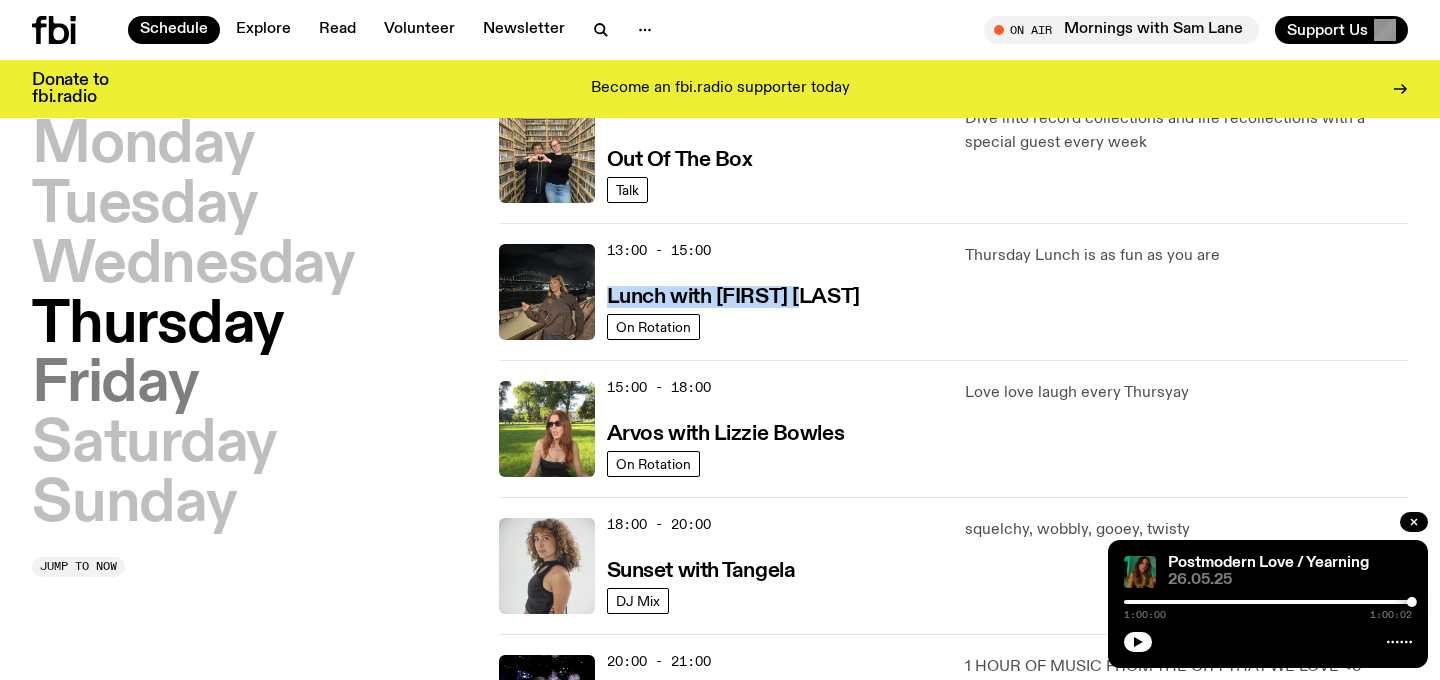click on "Friday" at bounding box center [115, 385] 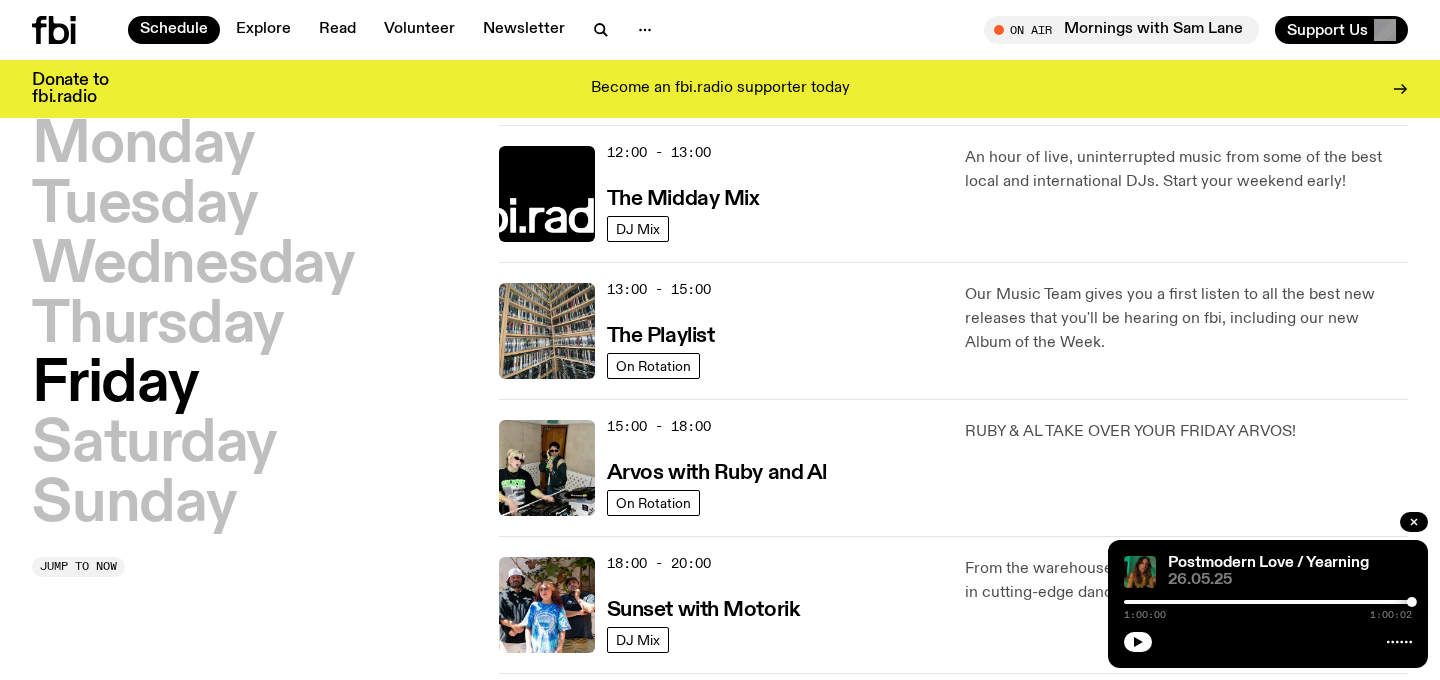 scroll, scrollTop: 496, scrollLeft: 0, axis: vertical 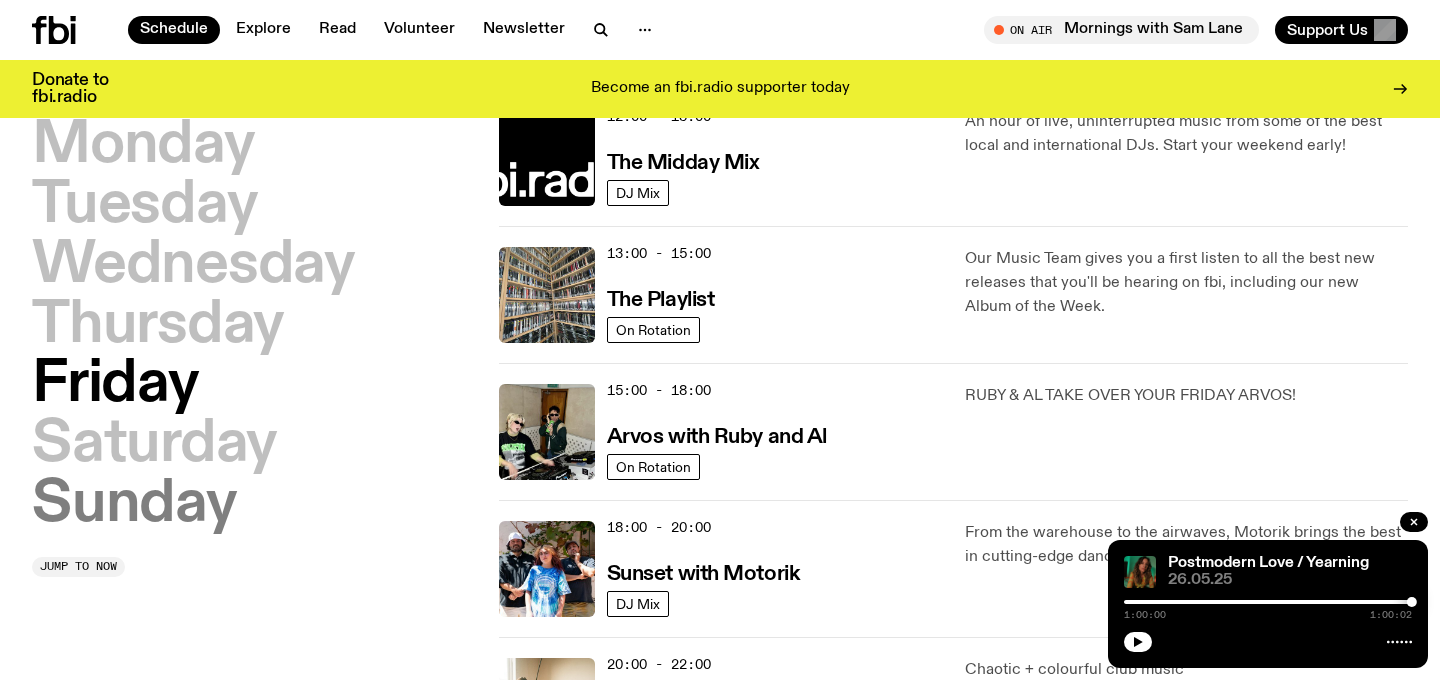 click on "Sunday" at bounding box center (134, 505) 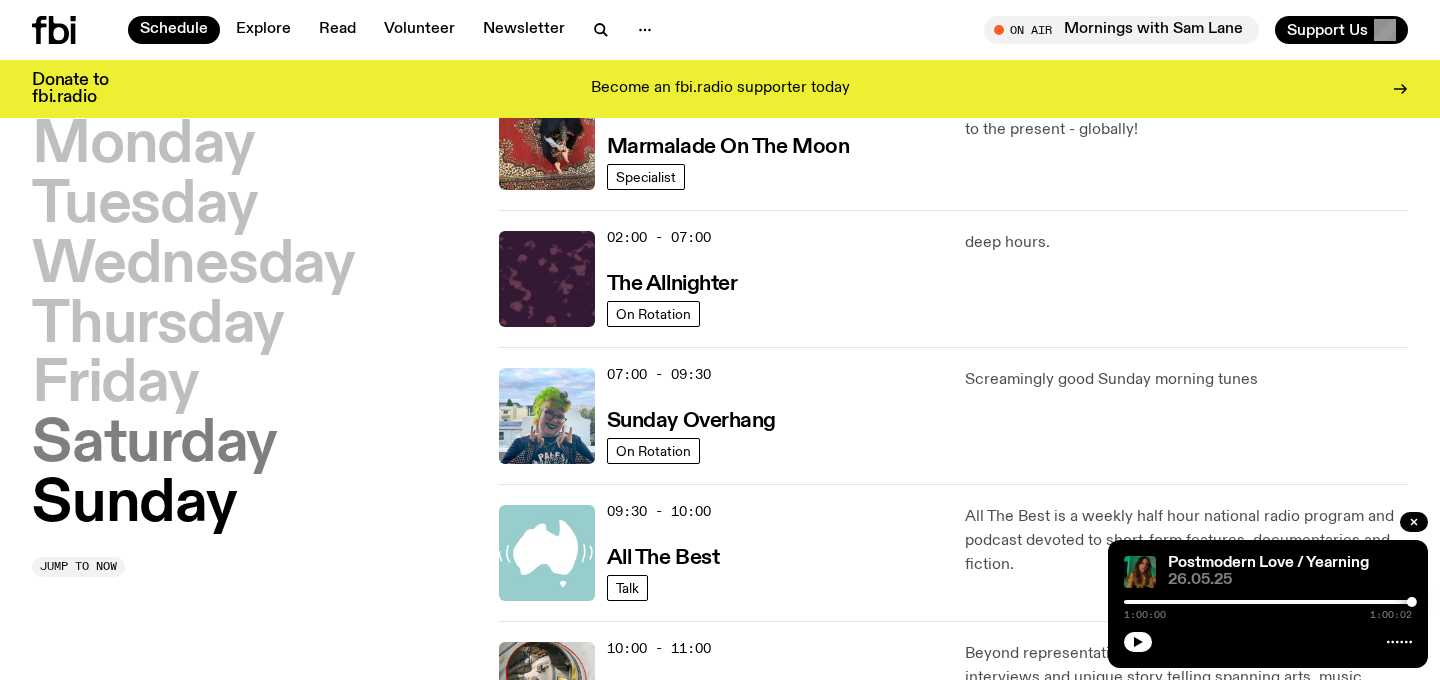 click on "Saturday" at bounding box center (154, 445) 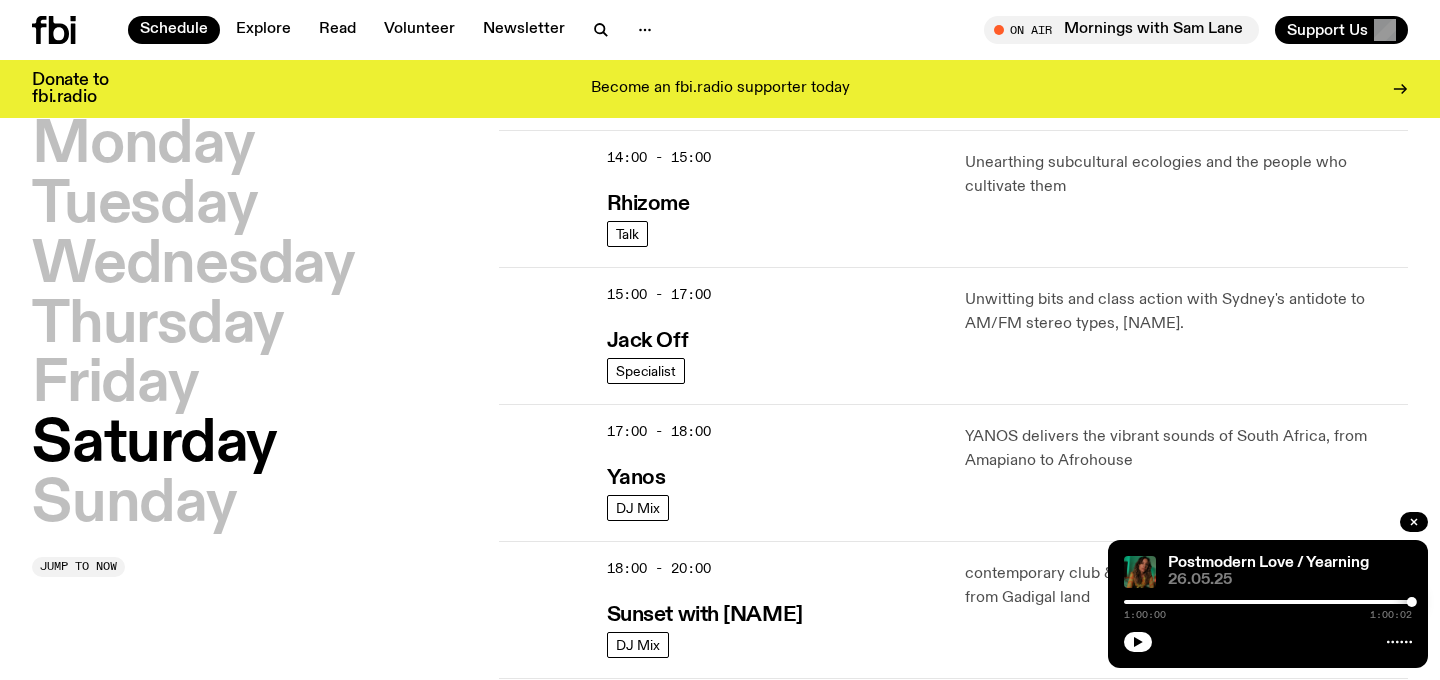 scroll, scrollTop: 869, scrollLeft: 0, axis: vertical 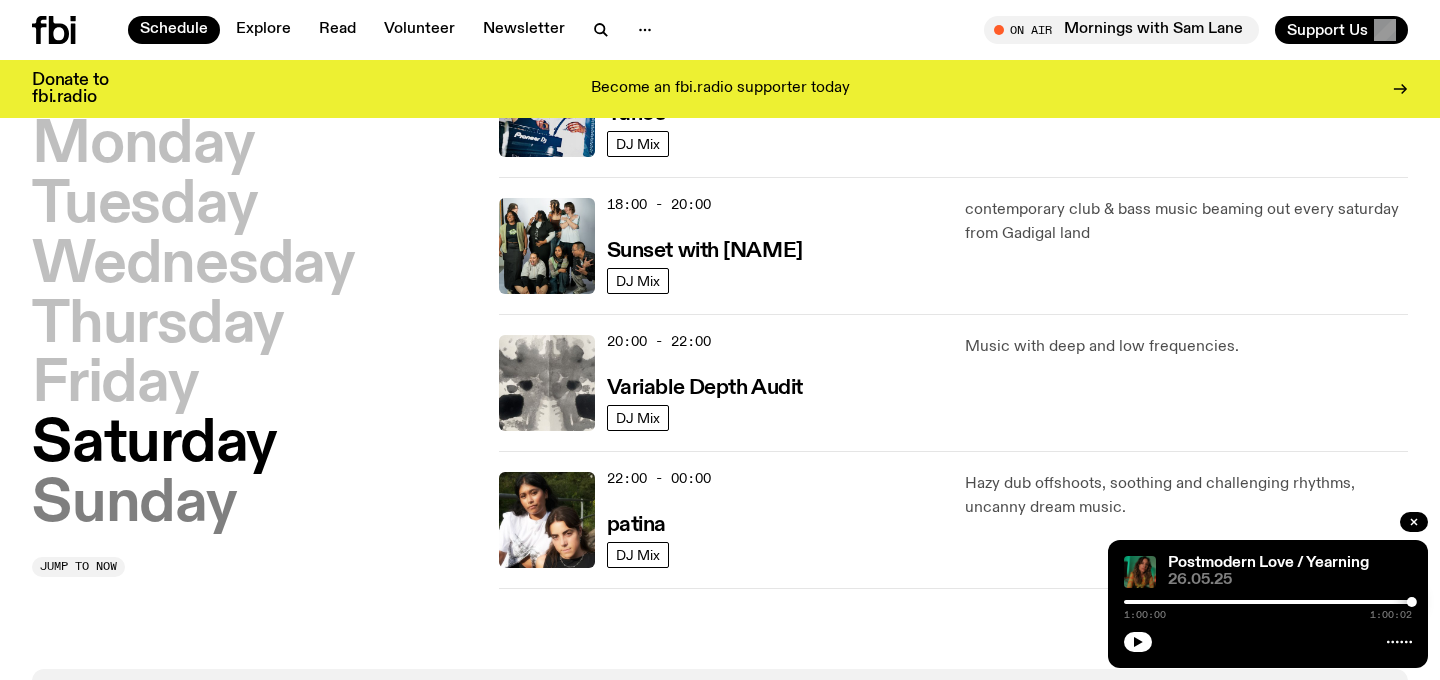 click on "Sunday" at bounding box center [134, 505] 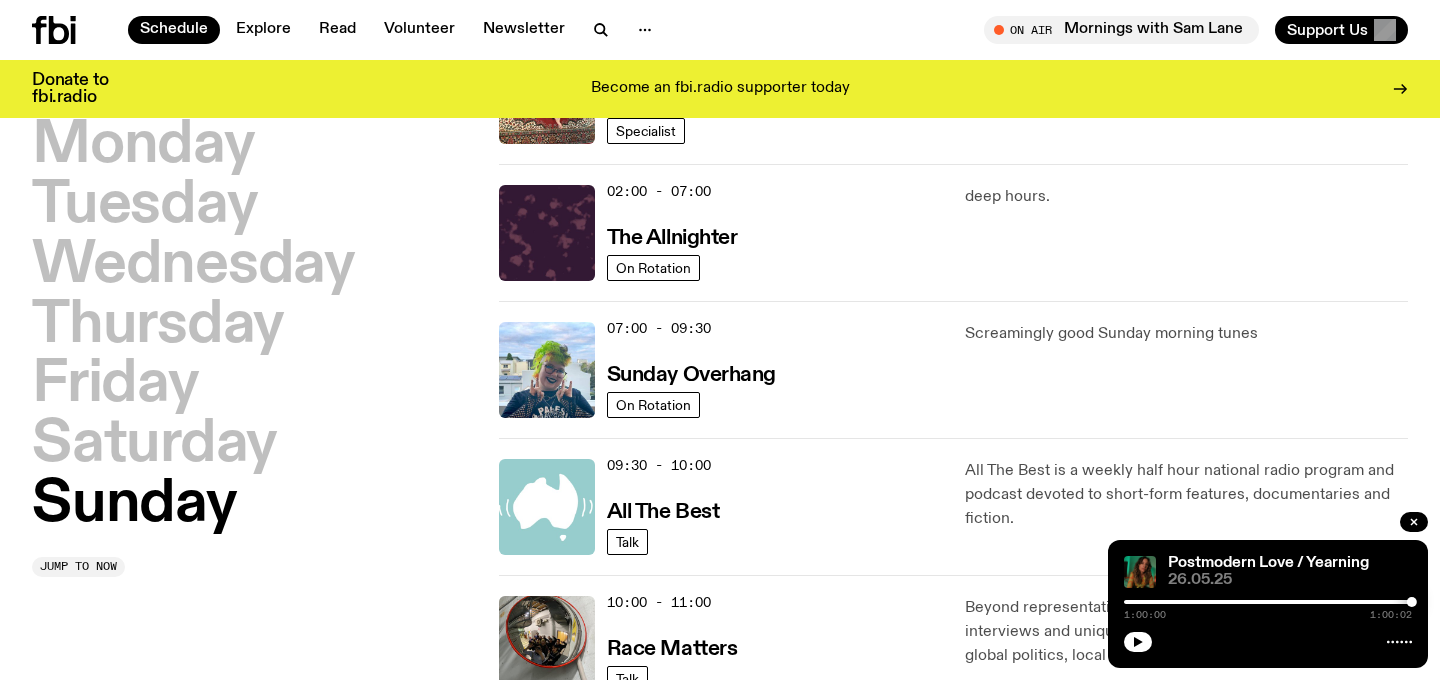 scroll, scrollTop: 148, scrollLeft: 0, axis: vertical 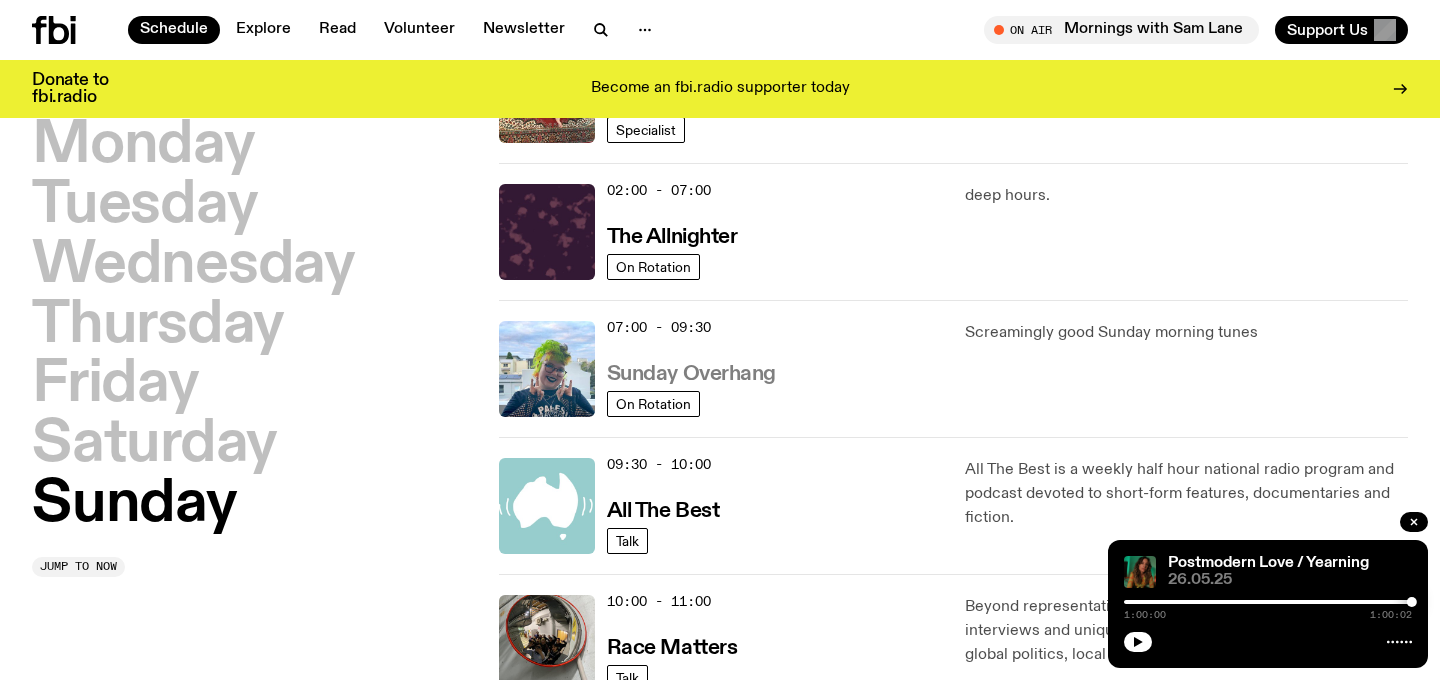 click on "Sunday Overhang" at bounding box center (691, 374) 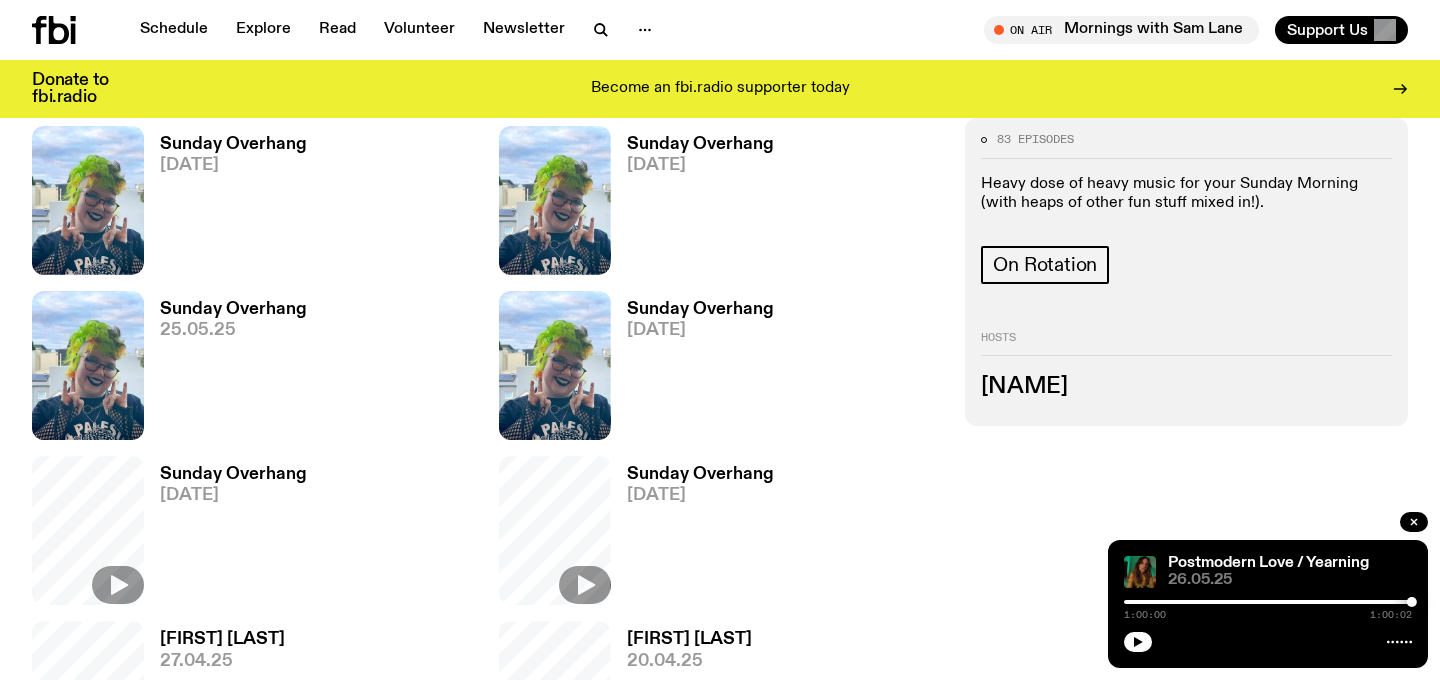 scroll, scrollTop: 889, scrollLeft: 0, axis: vertical 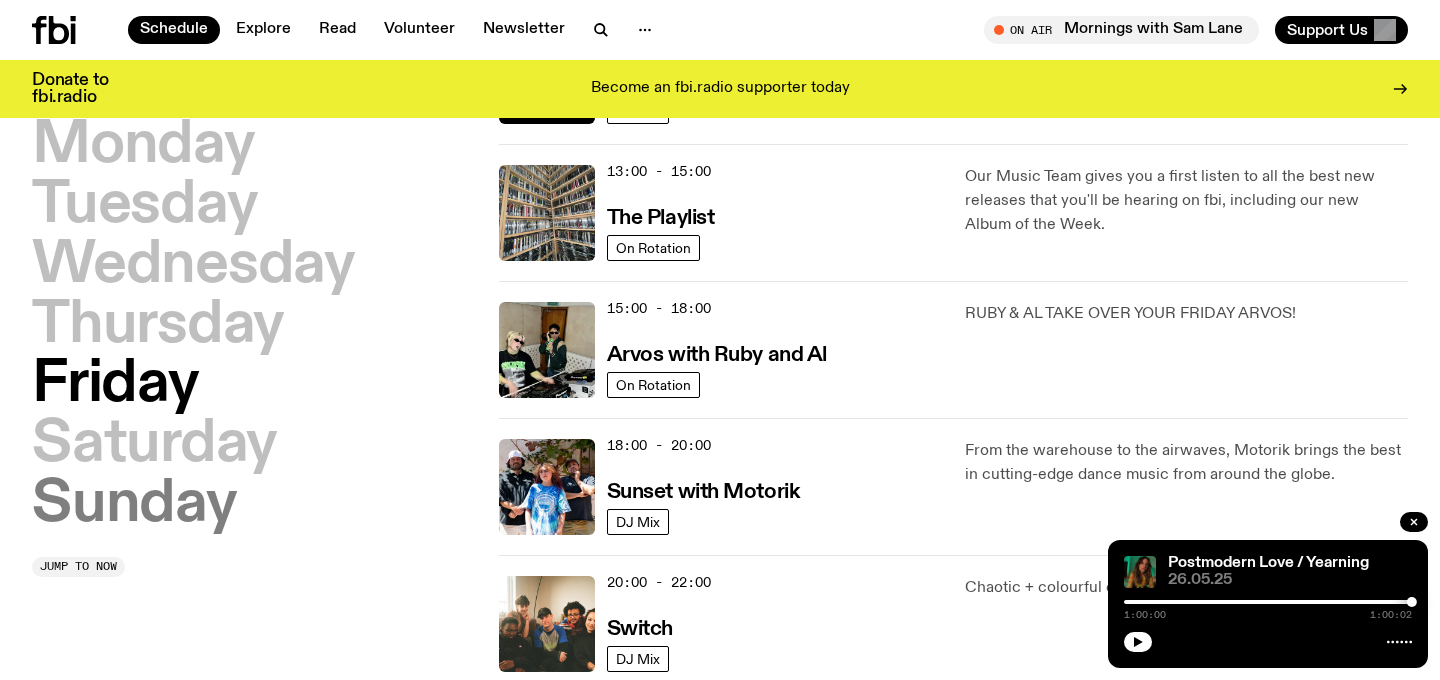 click on "Sunday" at bounding box center (134, 505) 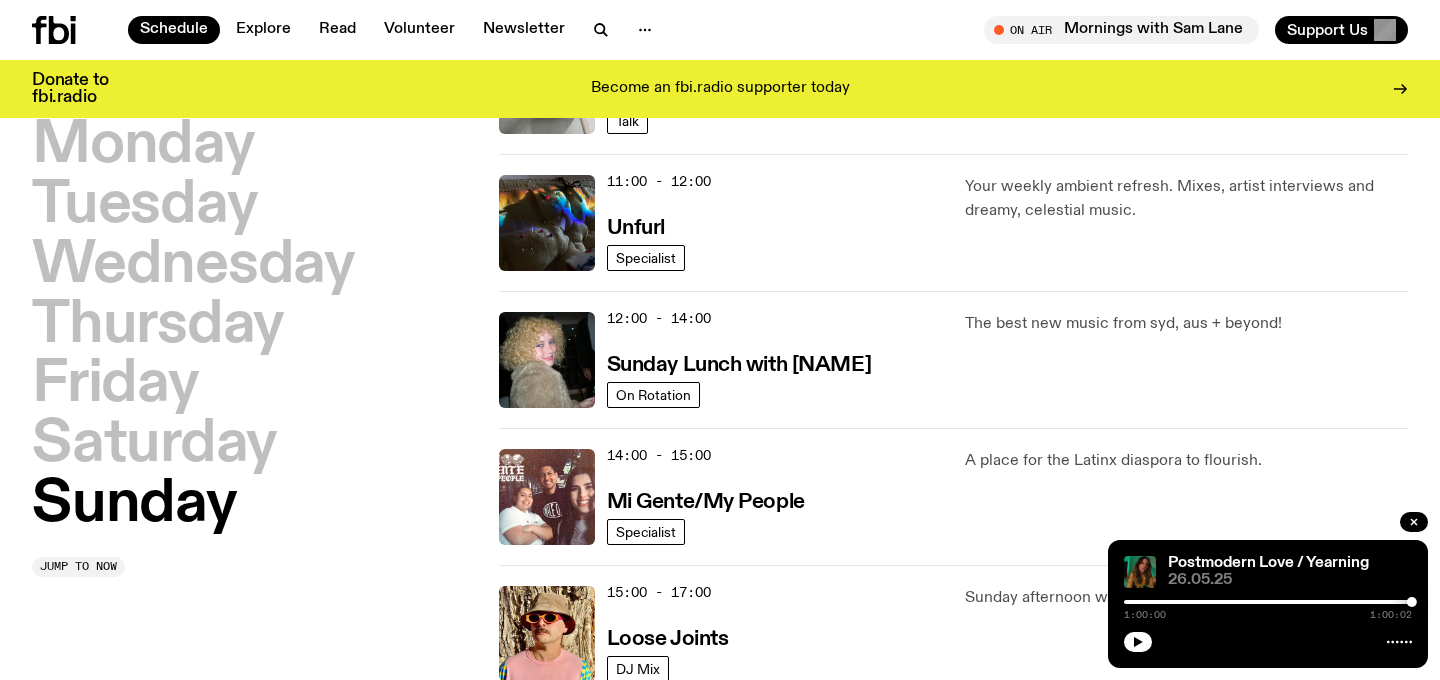 scroll, scrollTop: 706, scrollLeft: 0, axis: vertical 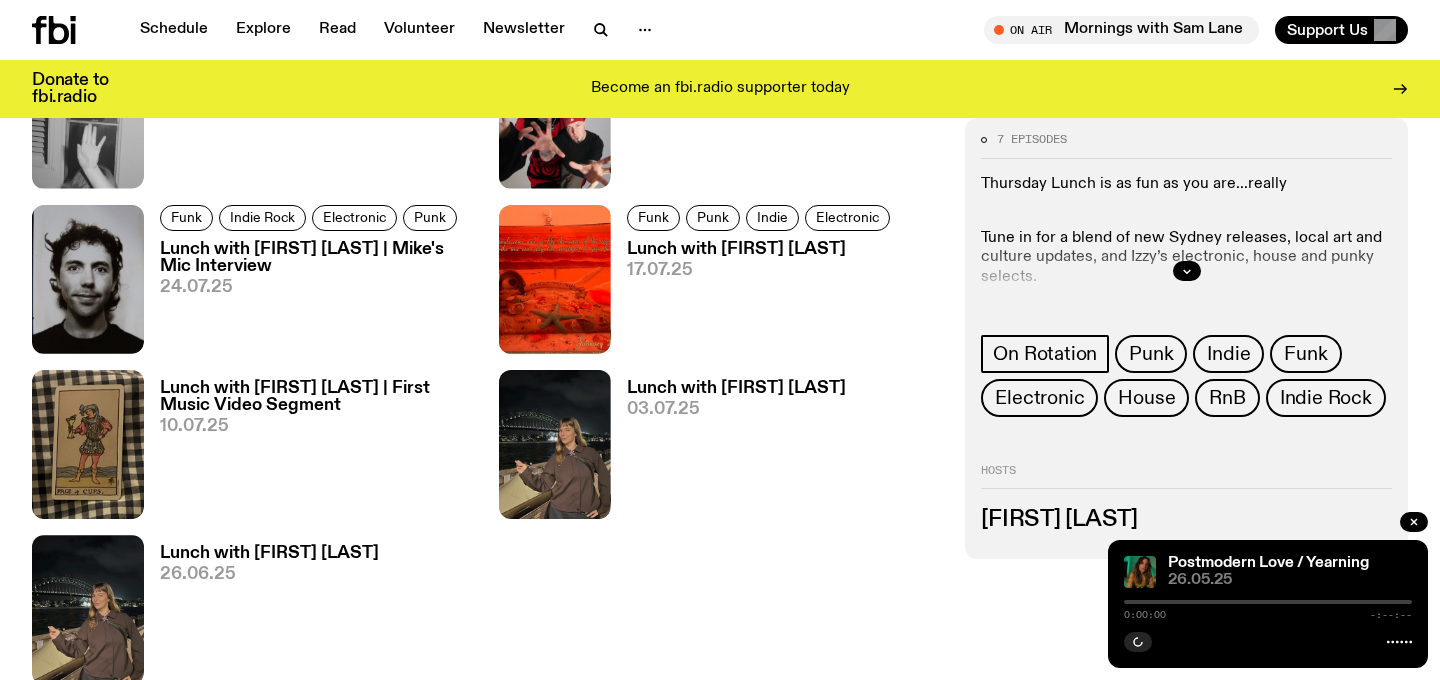 click at bounding box center [1186, 271] 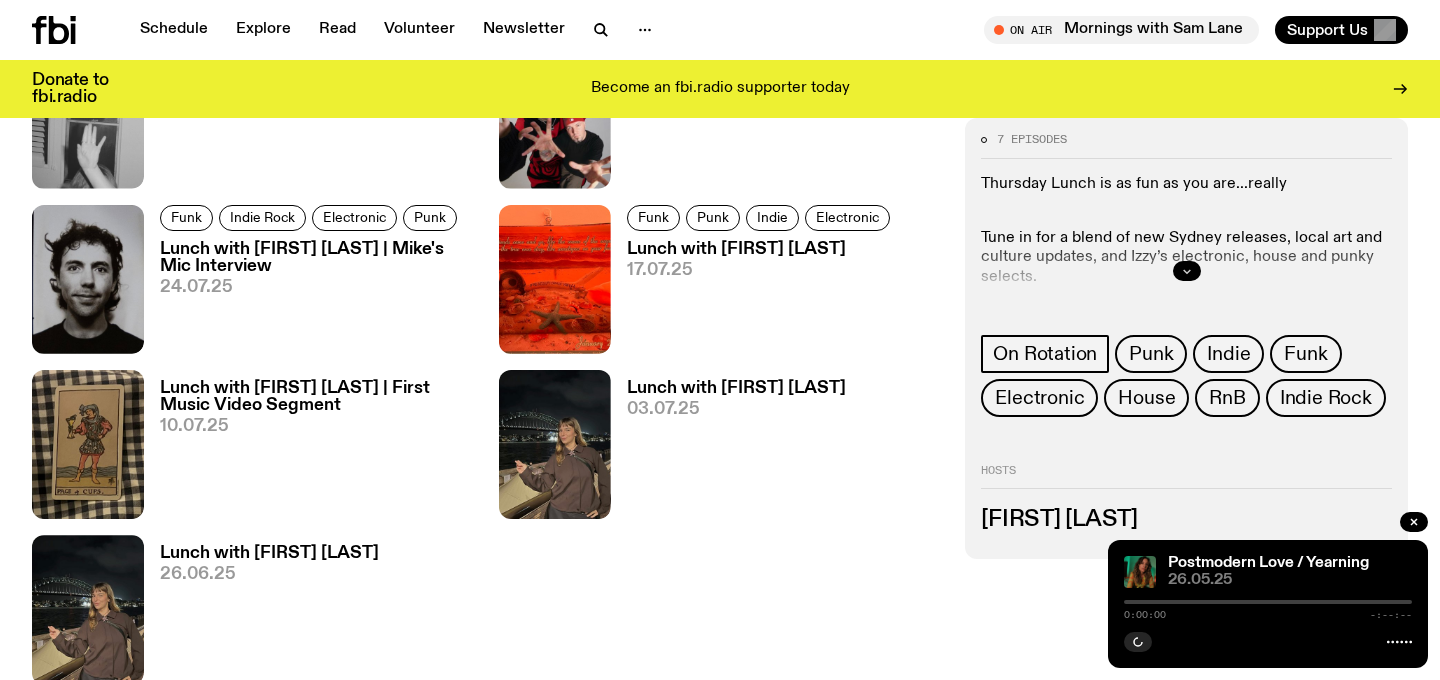 click at bounding box center [1187, 271] 